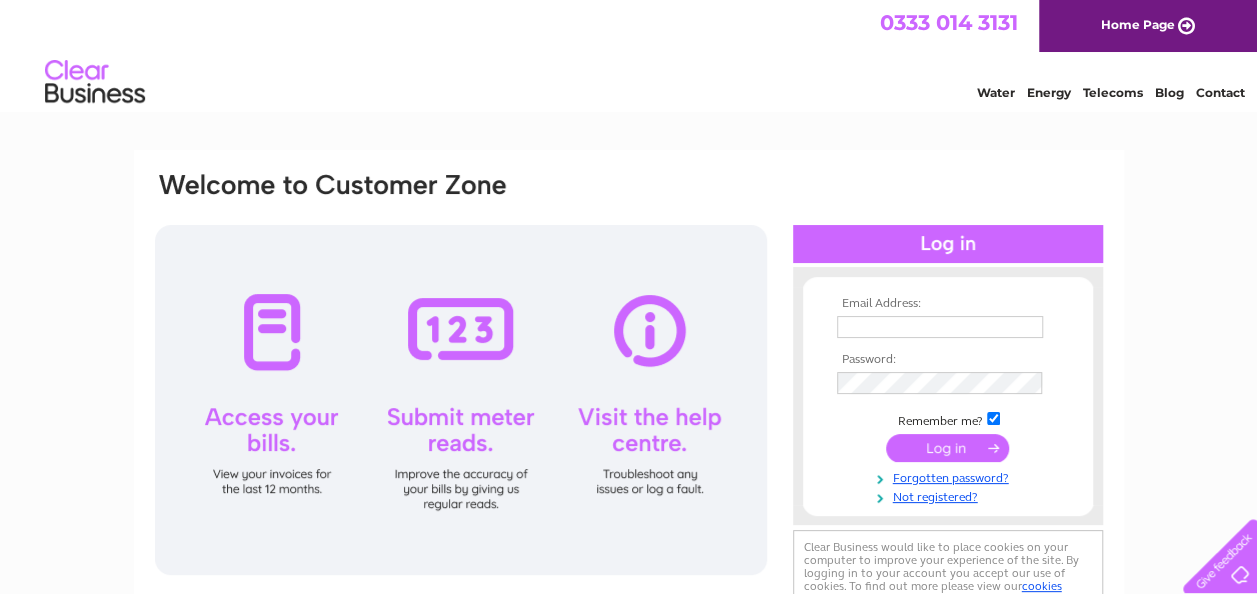 scroll, scrollTop: 0, scrollLeft: 0, axis: both 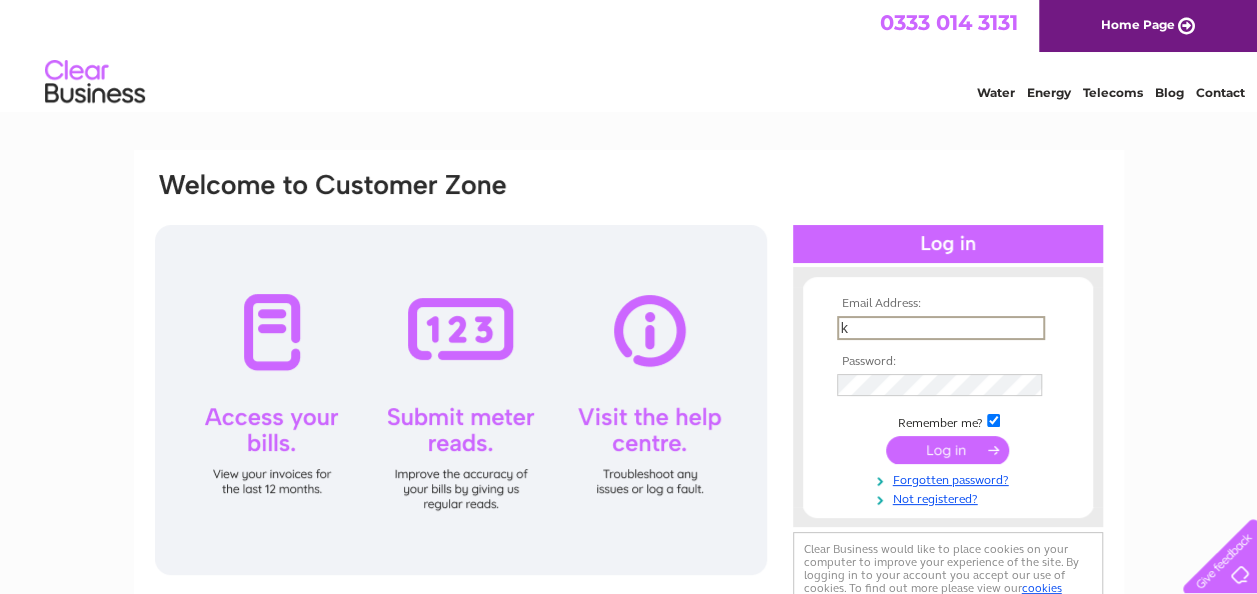 type on "kerry@eraglow.co.uk" 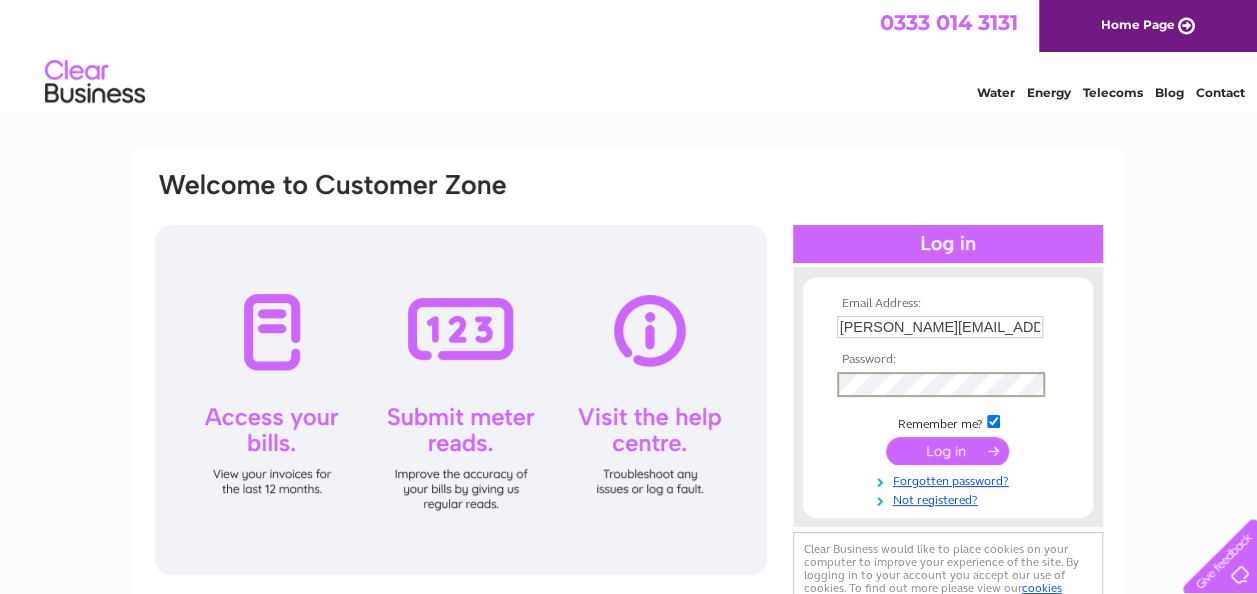 click at bounding box center [947, 451] 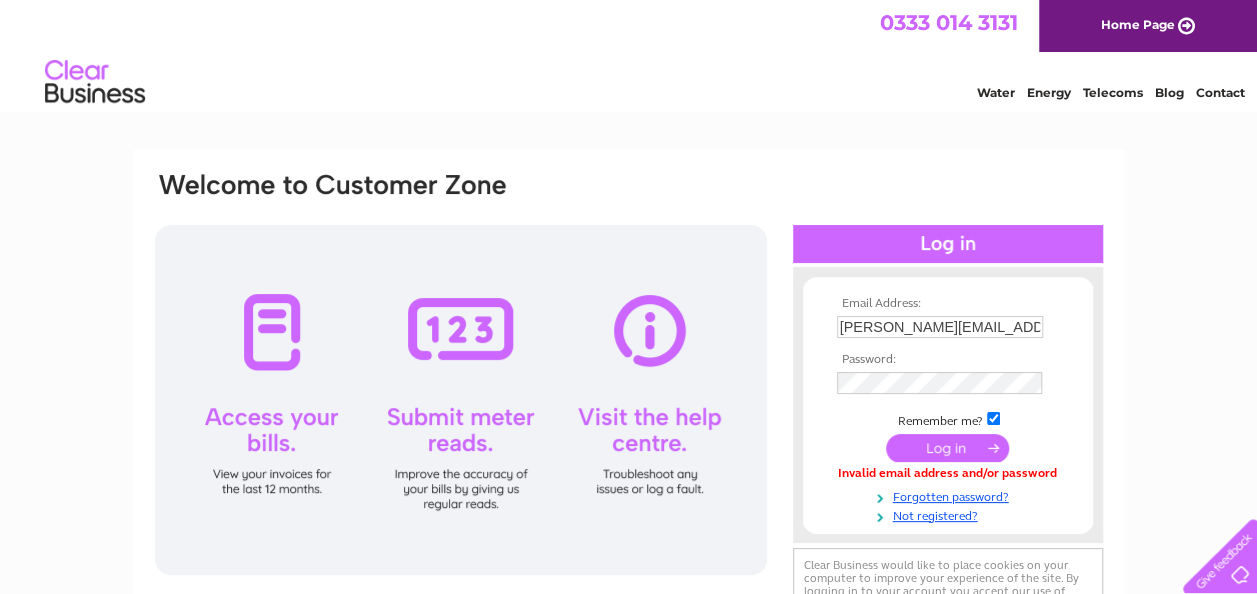 scroll, scrollTop: 0, scrollLeft: 0, axis: both 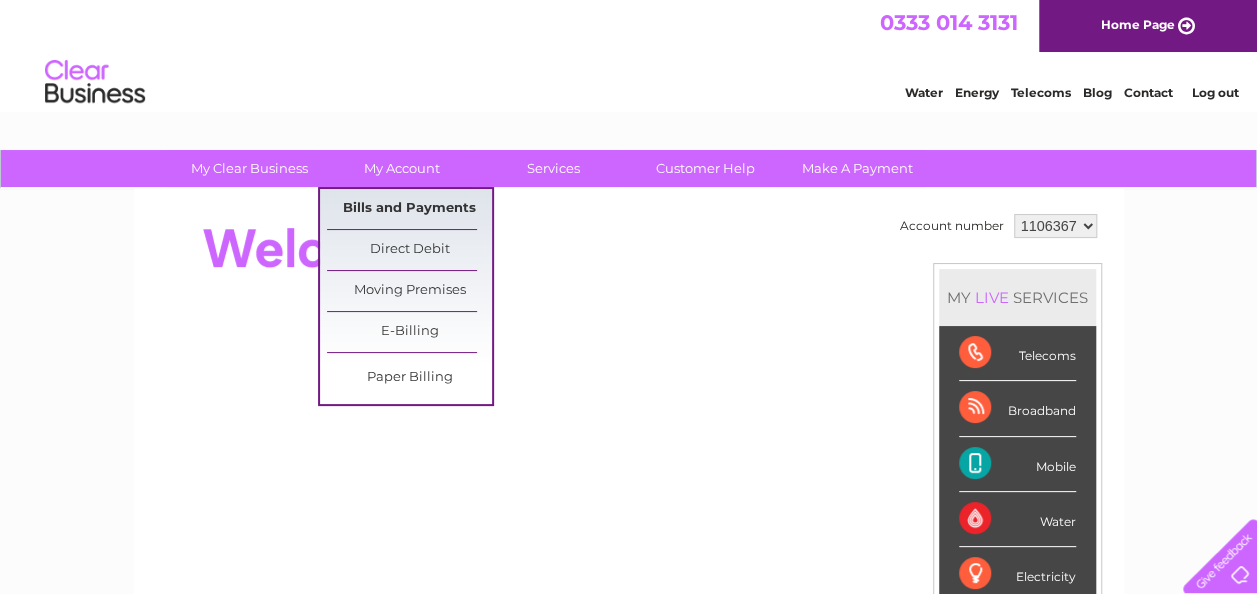 click on "Bills and Payments" at bounding box center (409, 209) 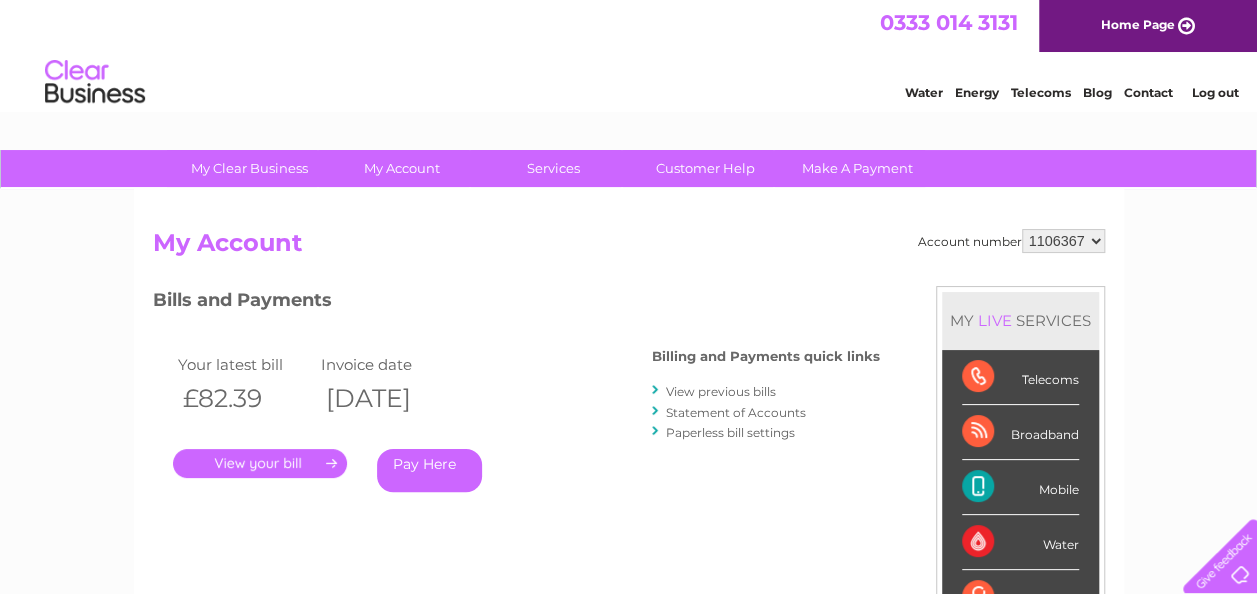 scroll, scrollTop: 0, scrollLeft: 0, axis: both 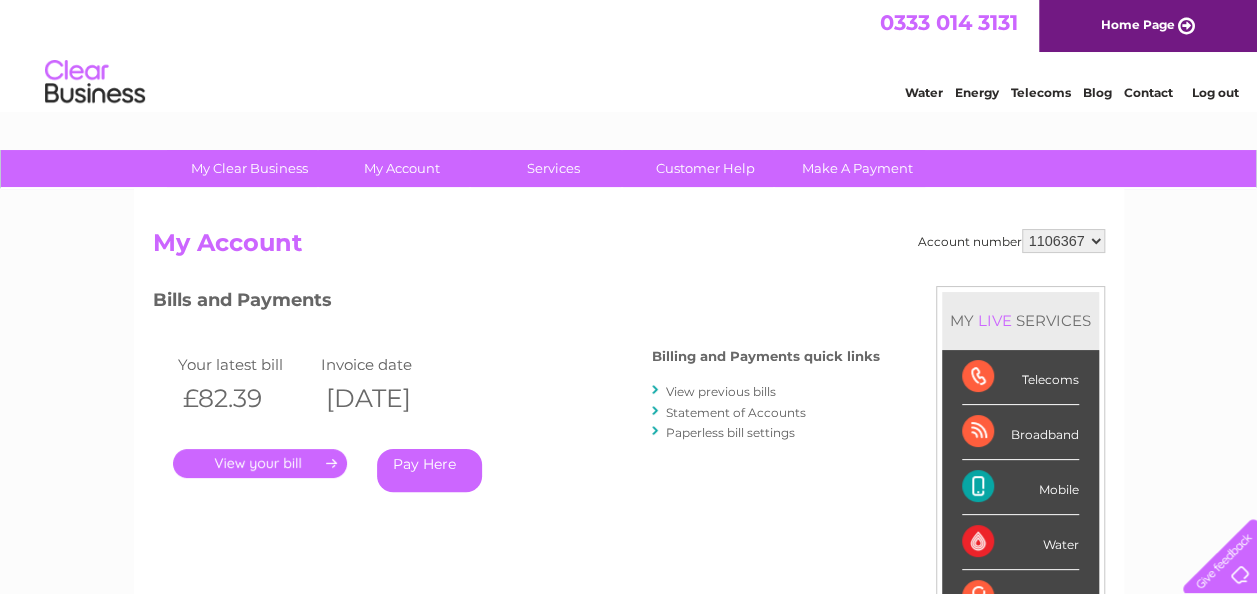 click on "." at bounding box center (260, 463) 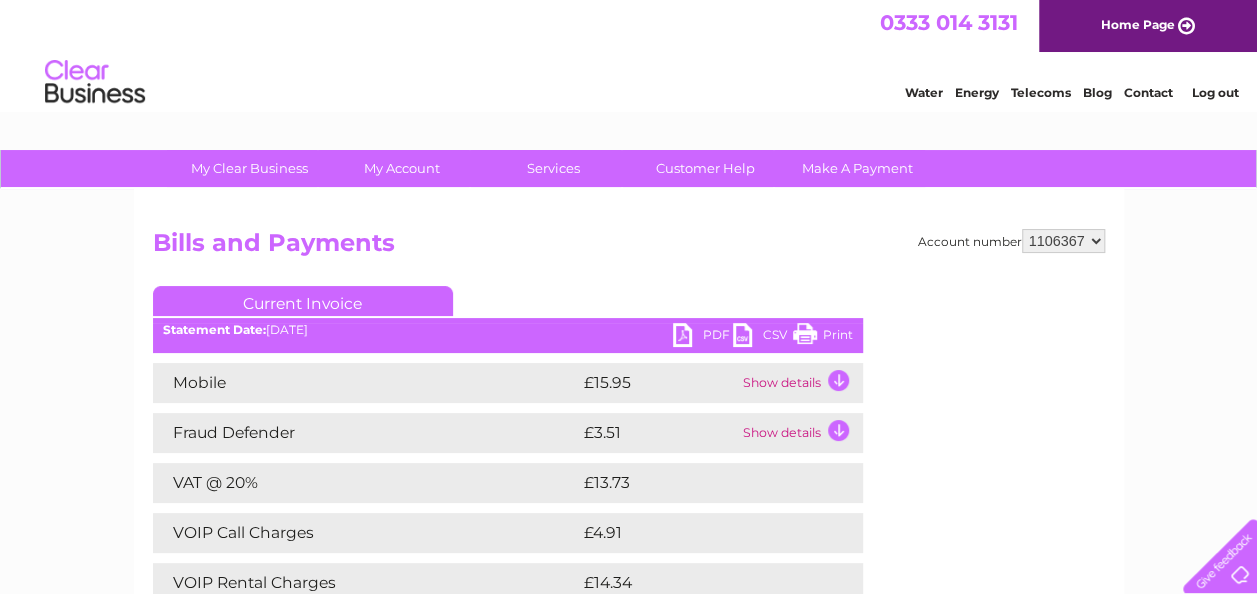 scroll, scrollTop: 0, scrollLeft: 0, axis: both 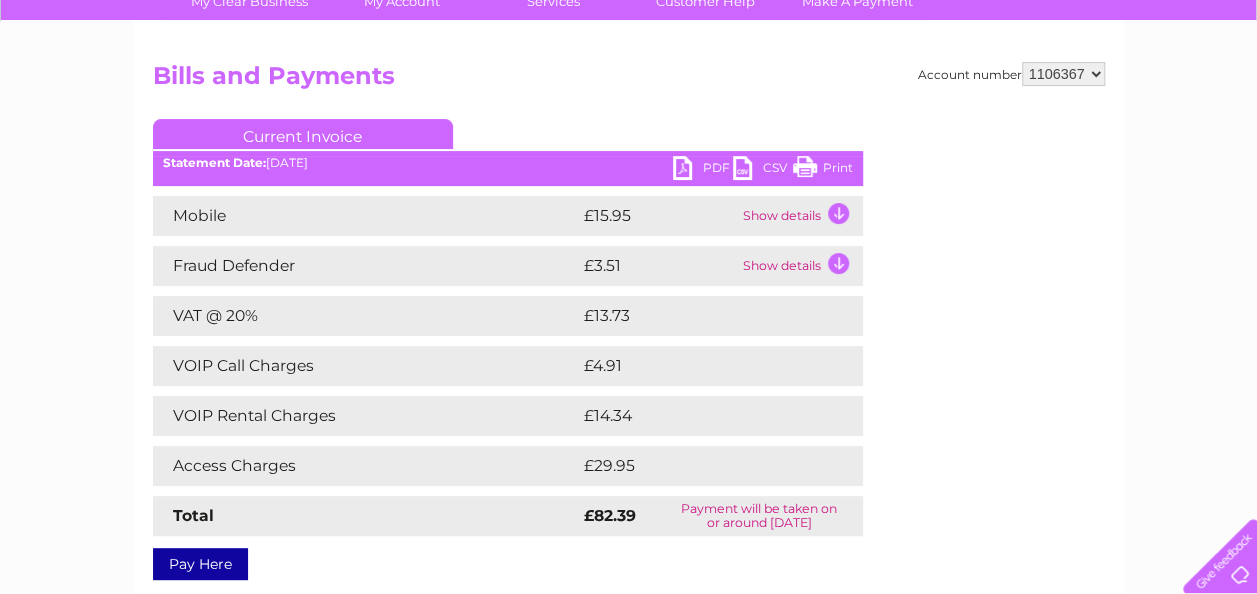 click on "PDF" at bounding box center [703, 170] 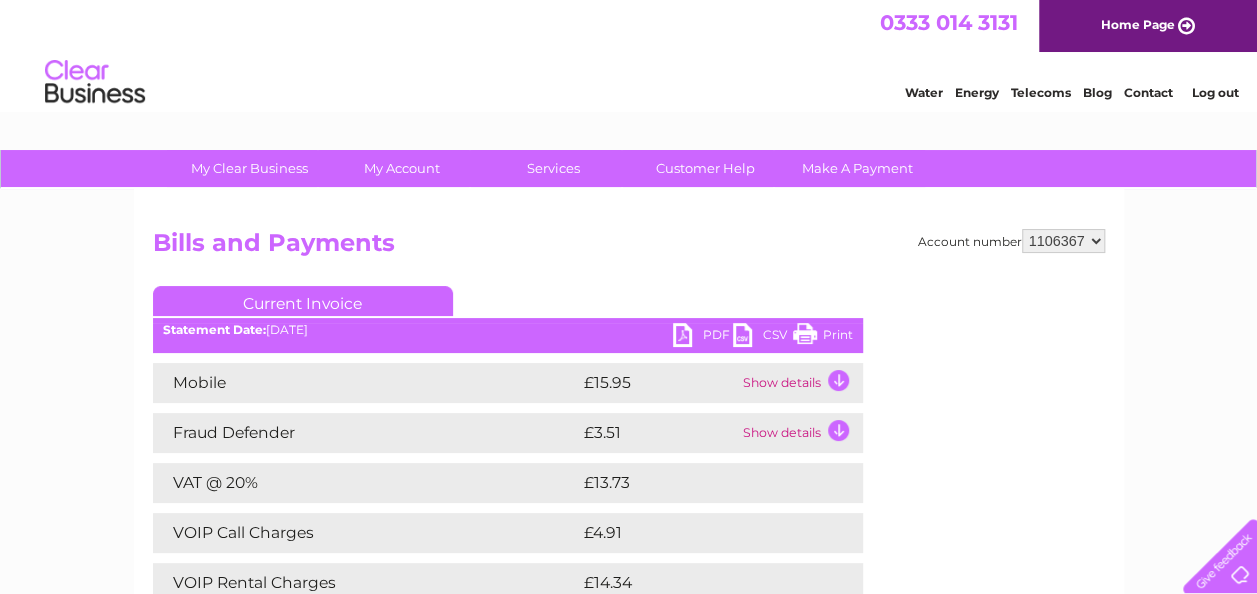 click on "Log out" at bounding box center (1214, 92) 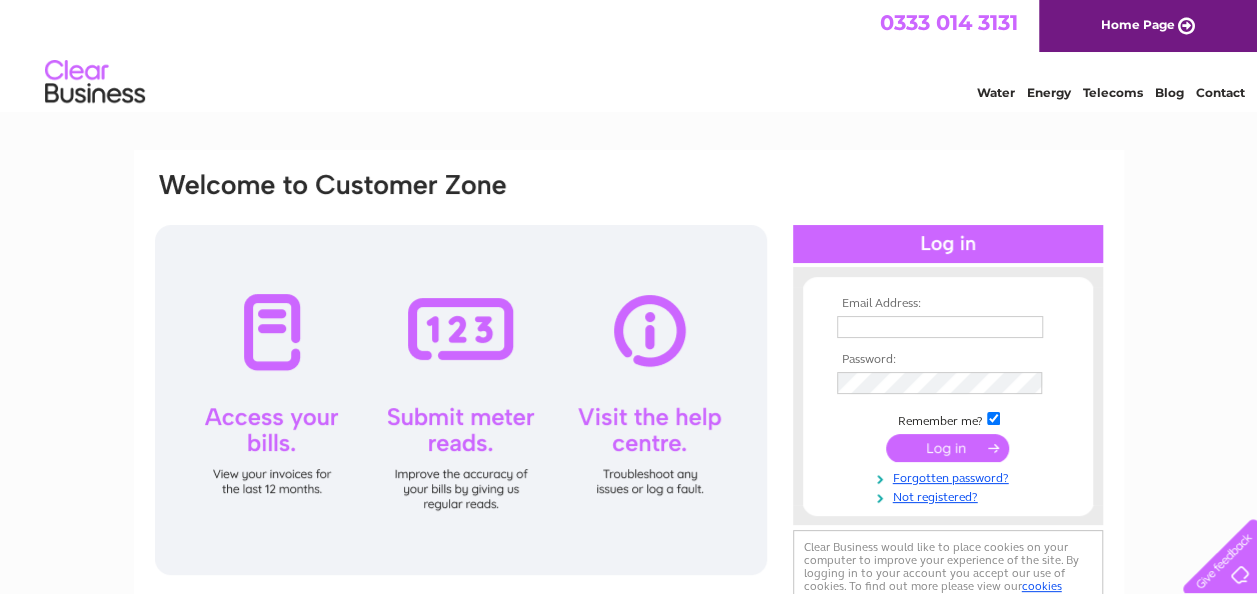 scroll, scrollTop: 0, scrollLeft: 0, axis: both 